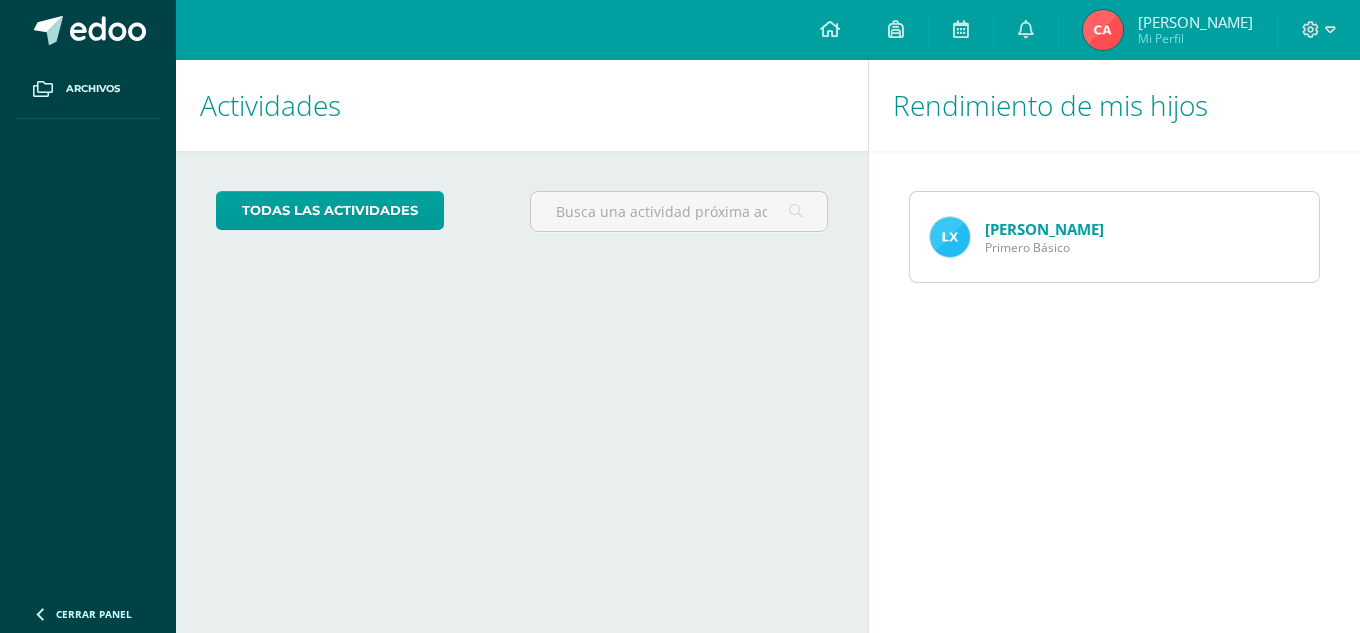 scroll, scrollTop: 0, scrollLeft: 0, axis: both 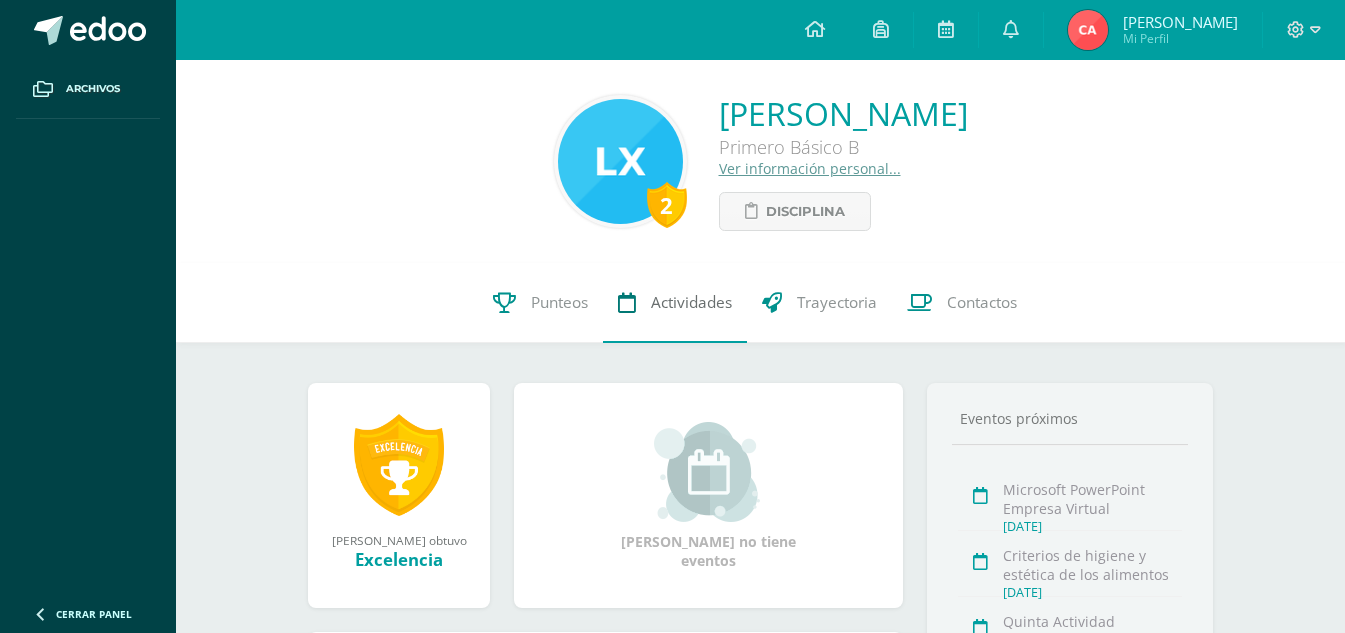 click on "Actividades" at bounding box center (691, 302) 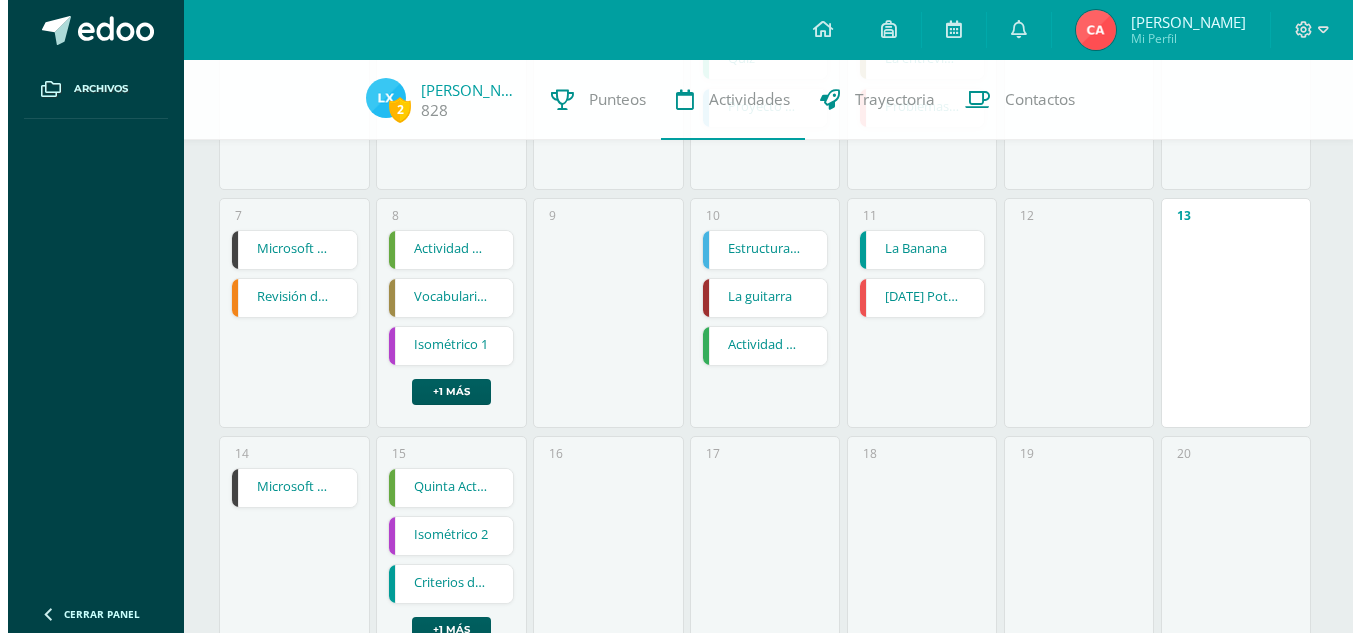scroll, scrollTop: 500, scrollLeft: 0, axis: vertical 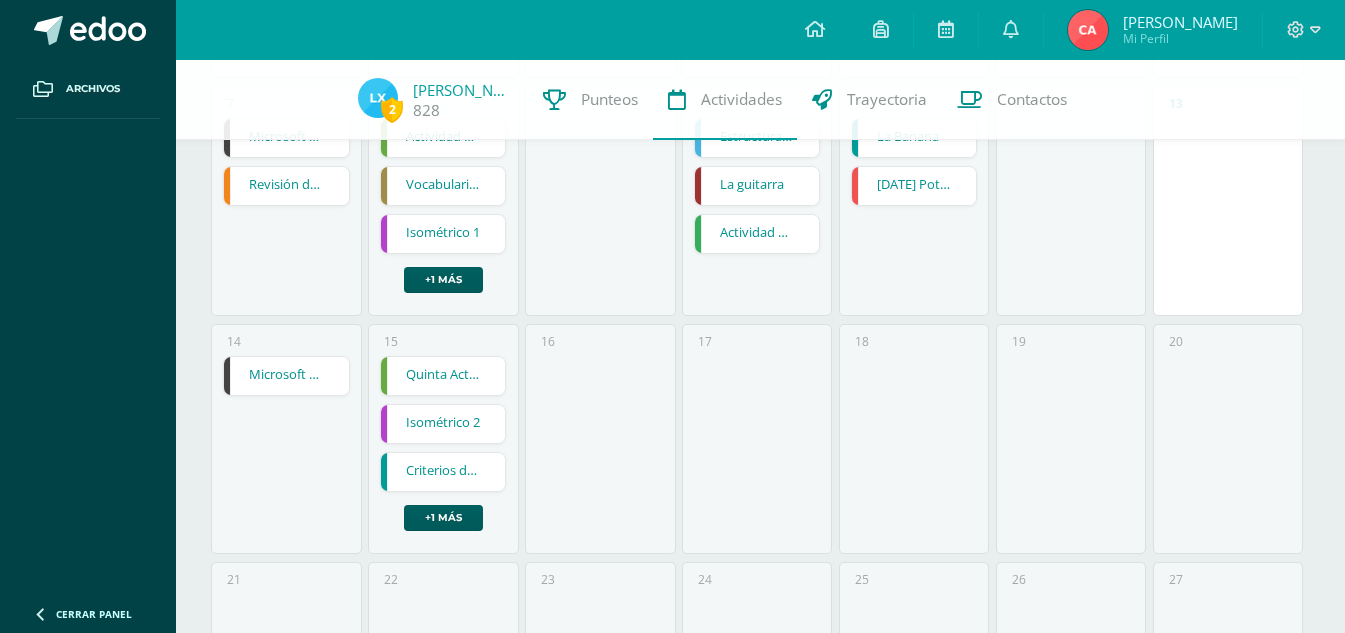 click on "Microsoft PowerPoint Empresa Virtual" at bounding box center [286, 376] 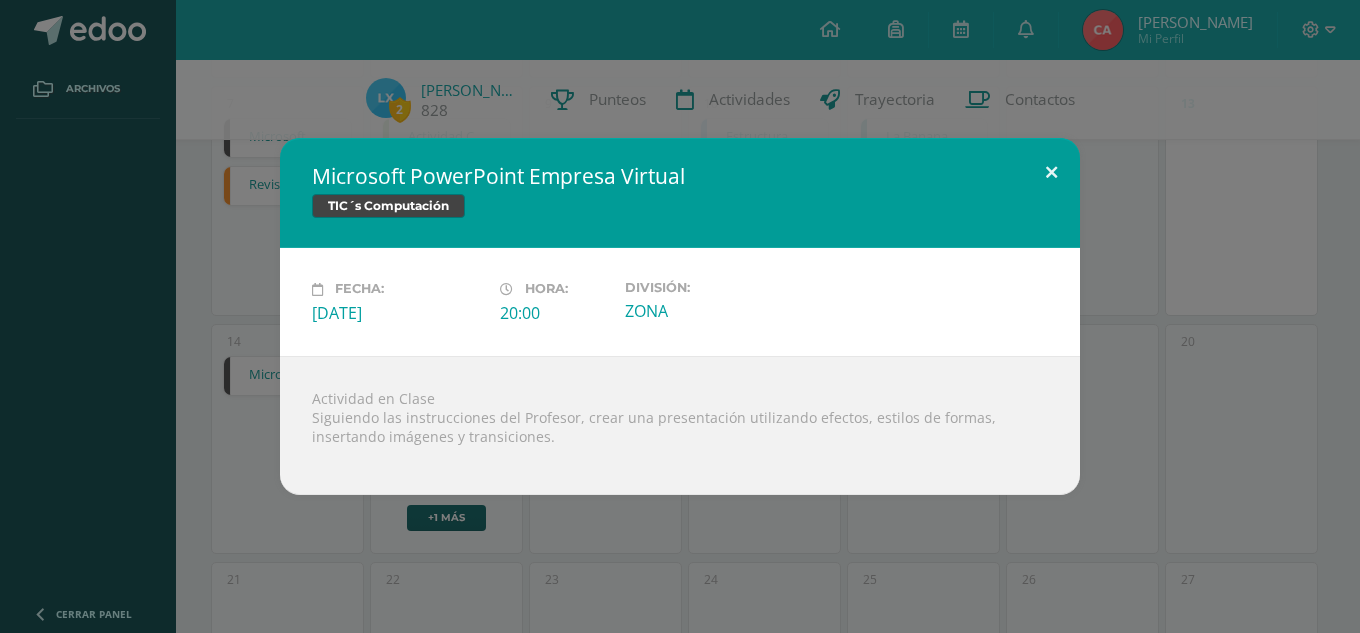 click at bounding box center [1051, 172] 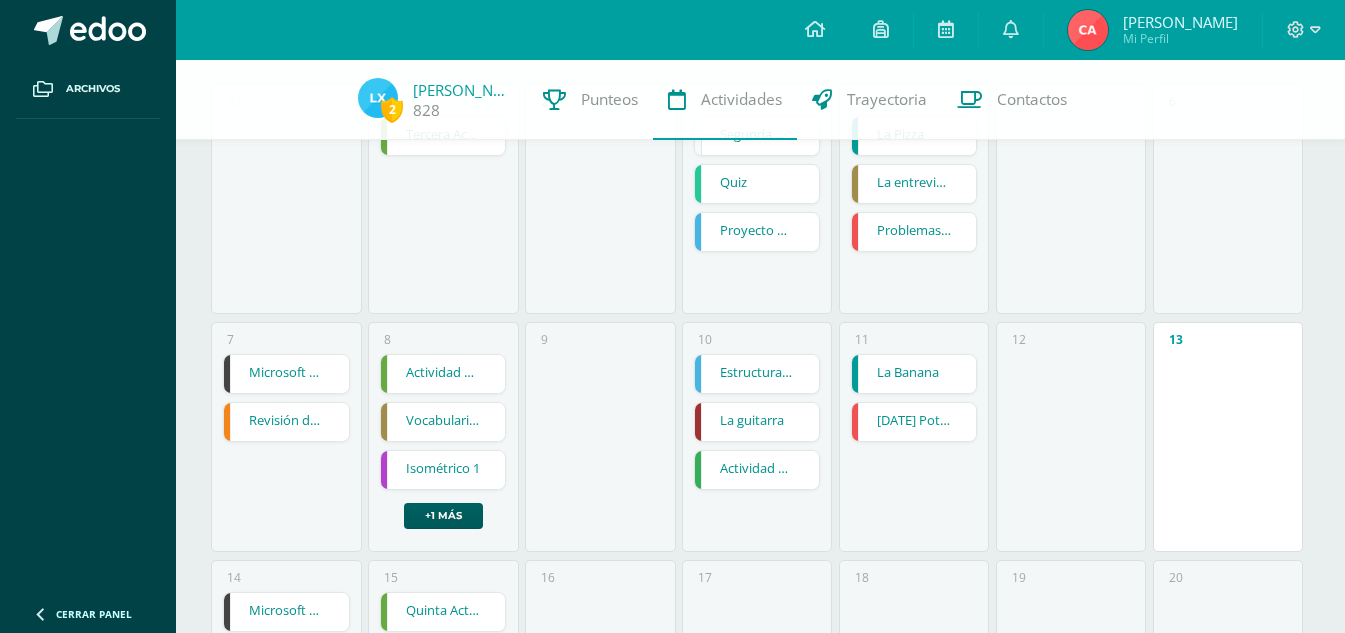 scroll, scrollTop: 300, scrollLeft: 0, axis: vertical 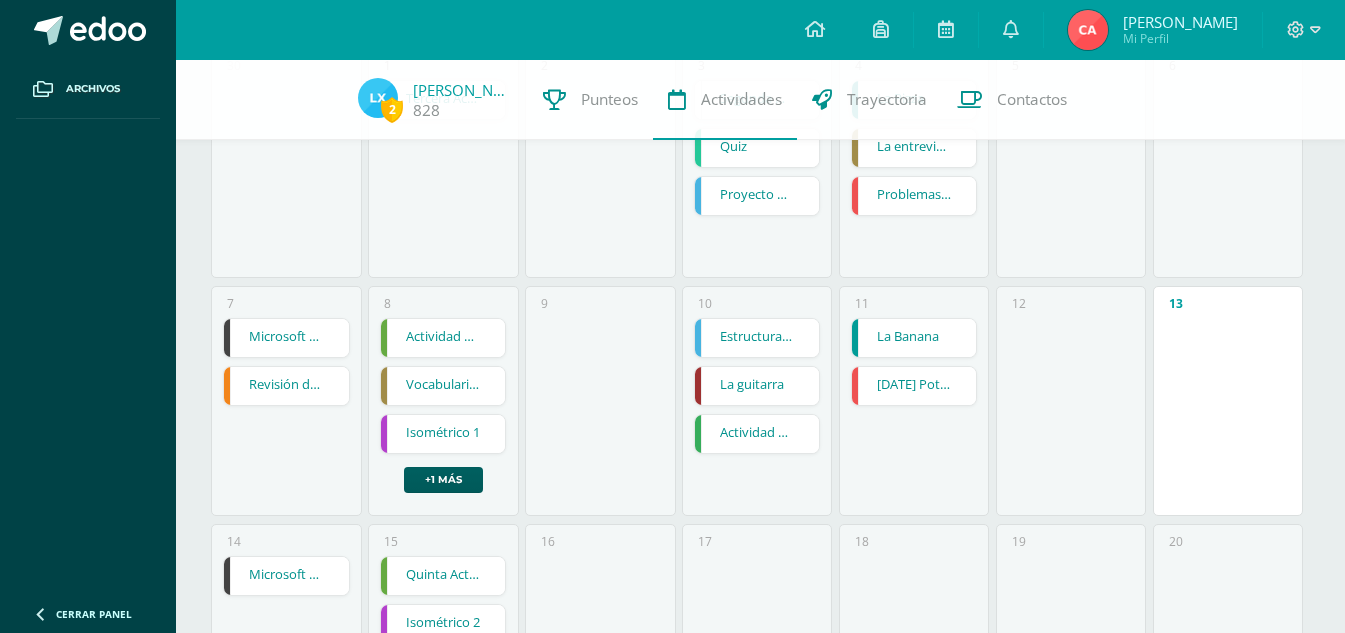 click on "La Banana" at bounding box center (914, 338) 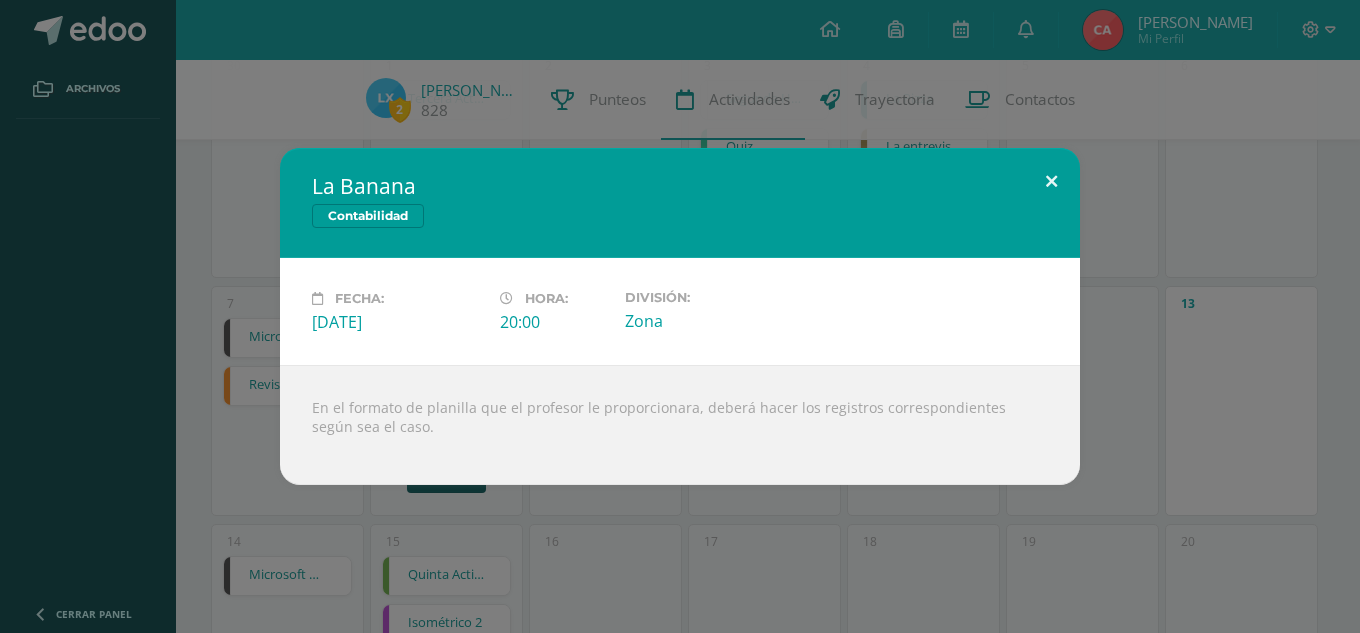 click at bounding box center [1051, 182] 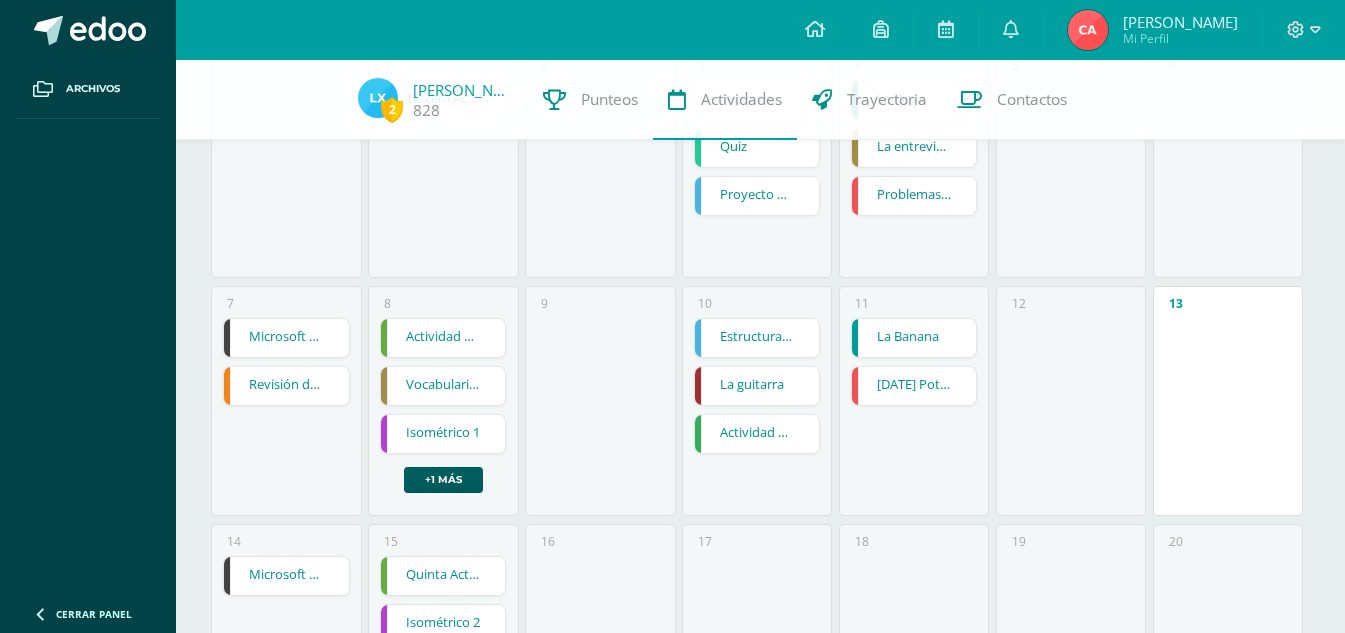 click on "La Banana" at bounding box center [914, 338] 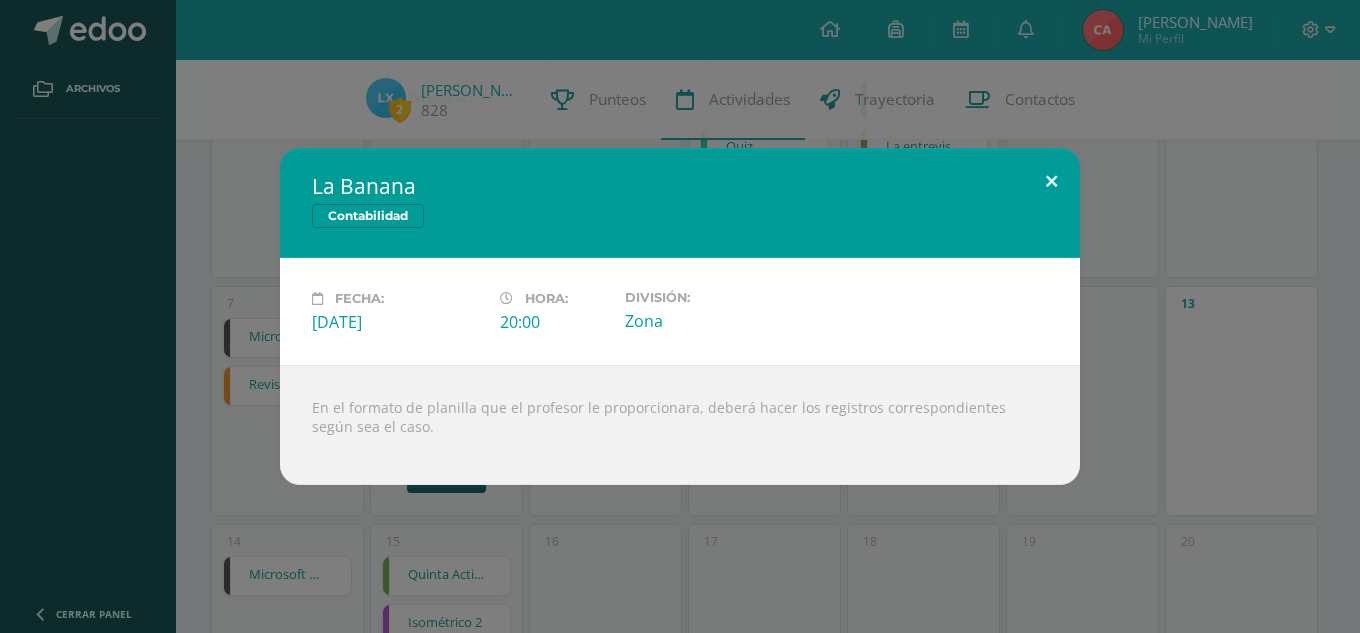 click at bounding box center [1051, 182] 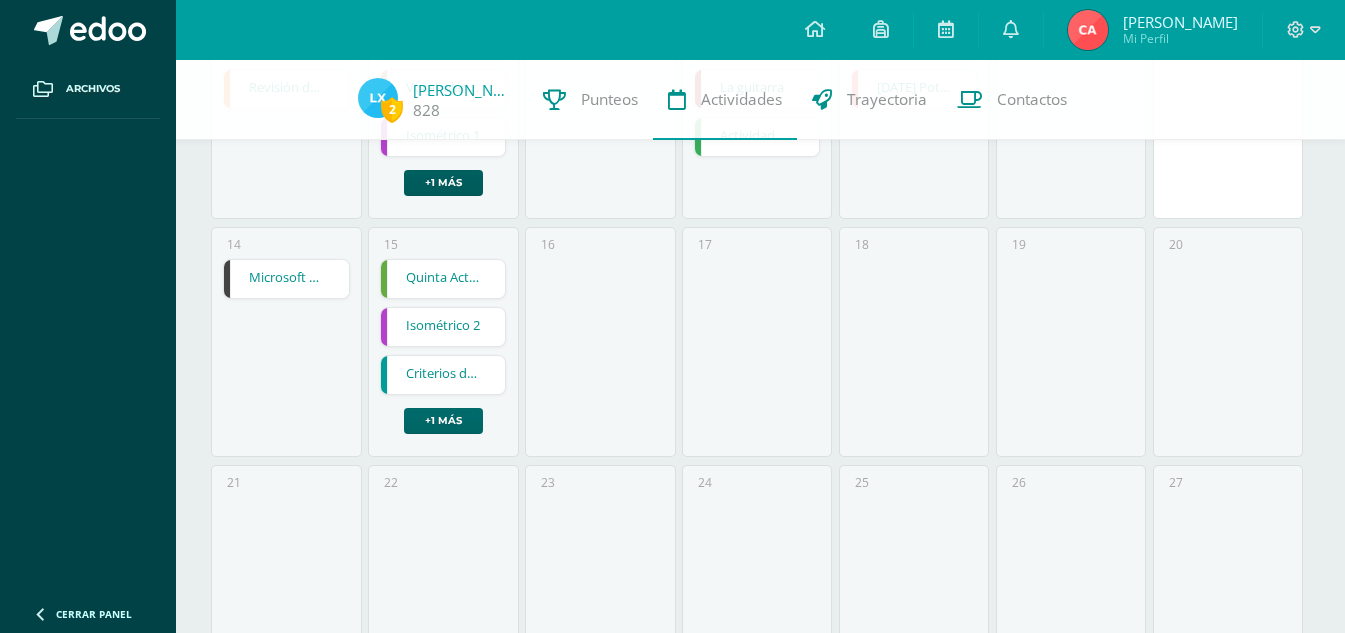 scroll, scrollTop: 600, scrollLeft: 0, axis: vertical 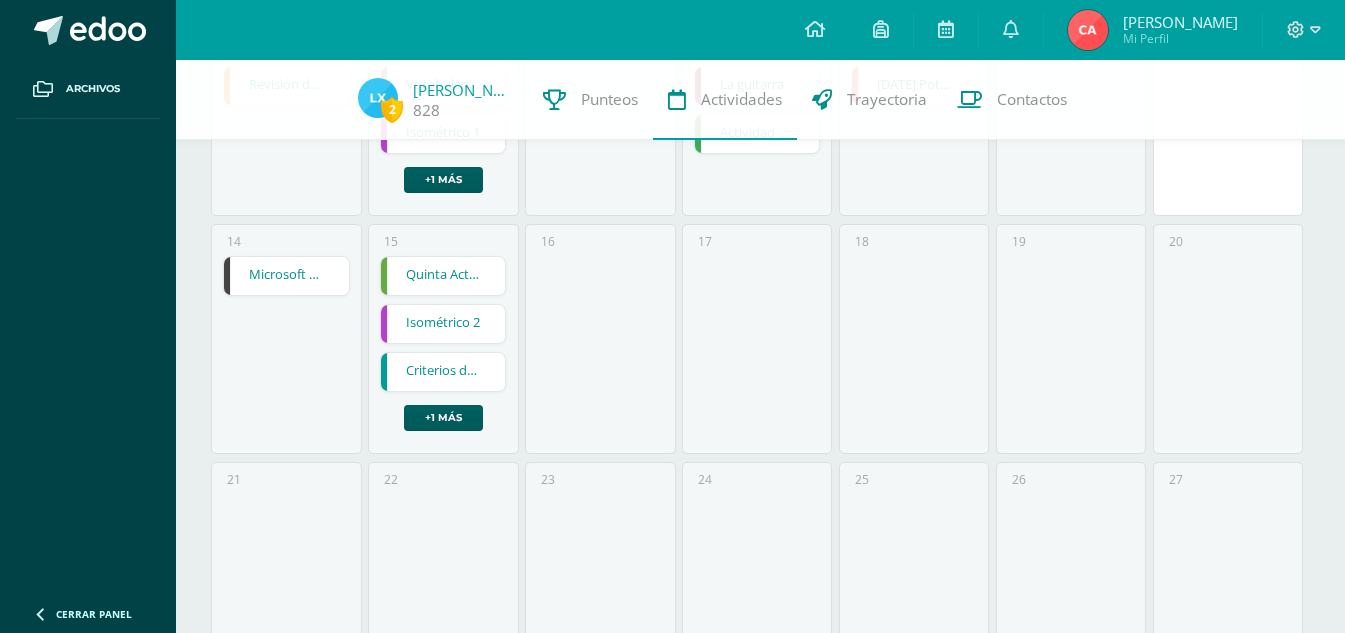 click on "Microsoft PowerPoint Empresa Virtual" at bounding box center (286, 276) 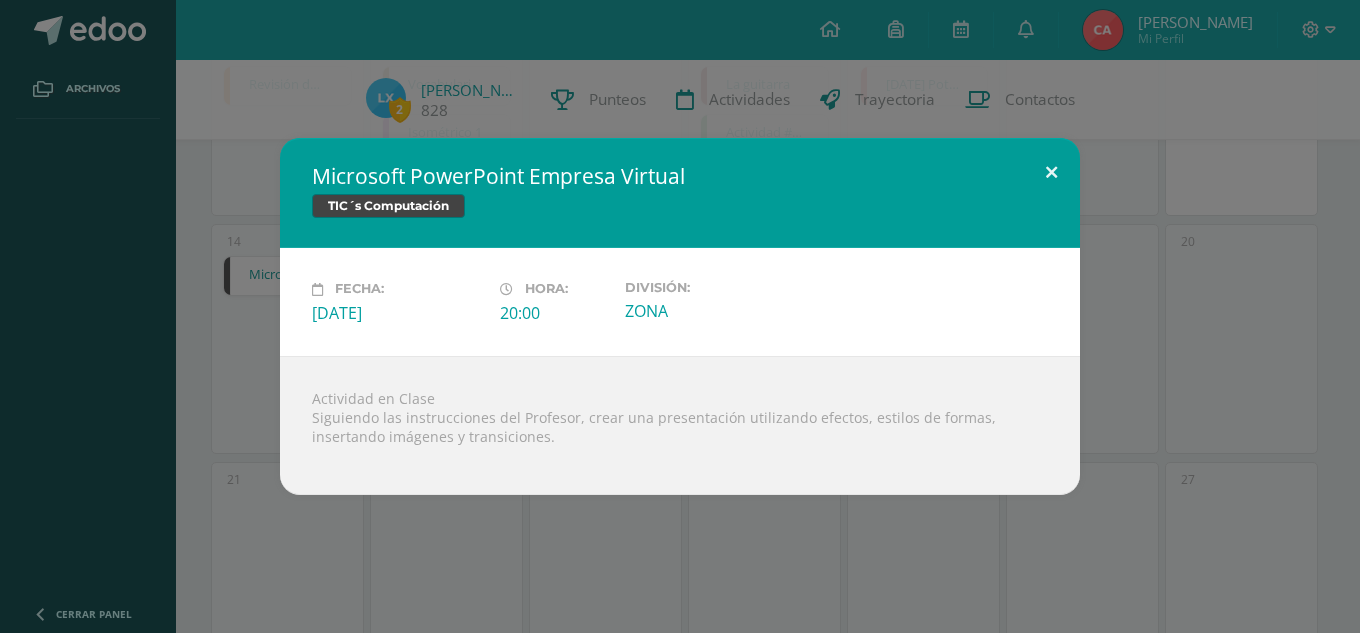 click at bounding box center [1051, 172] 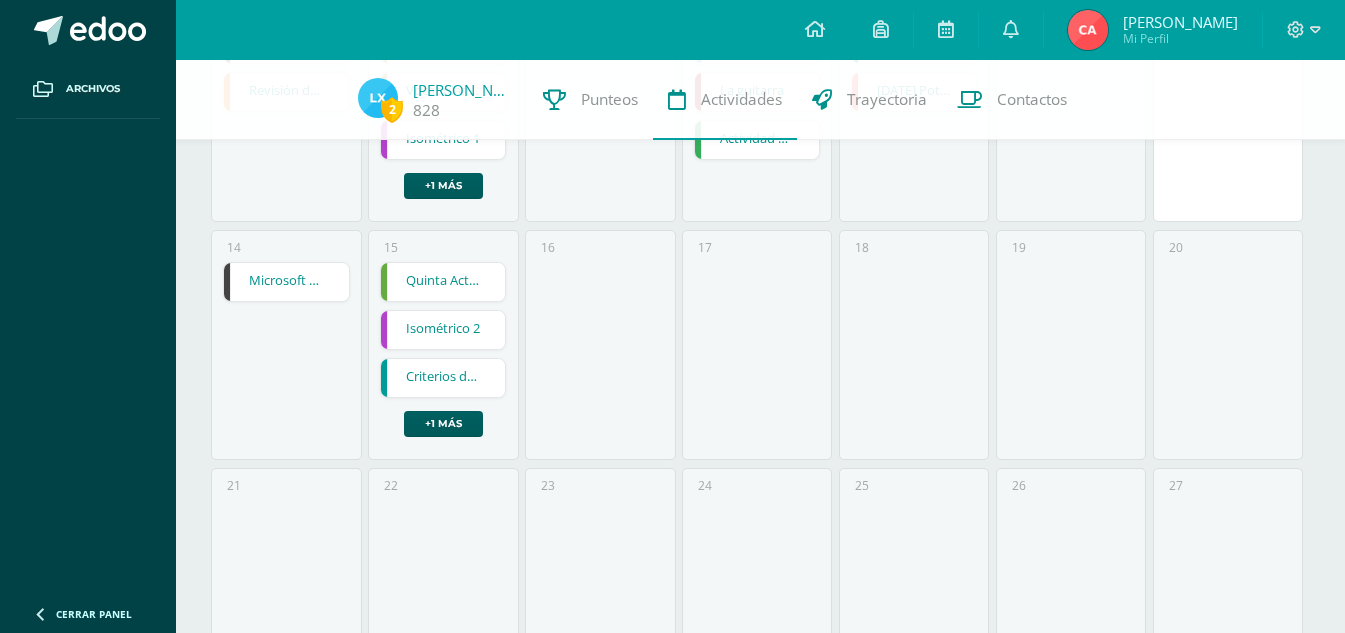 scroll, scrollTop: 900, scrollLeft: 0, axis: vertical 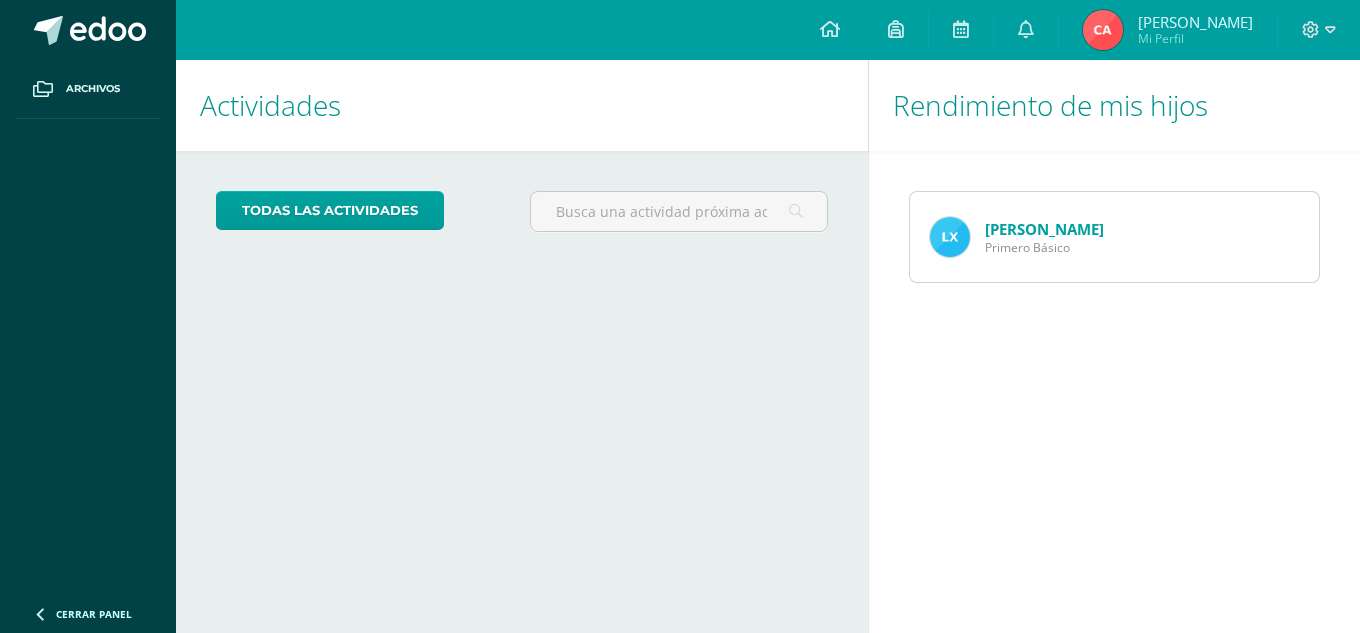 click at bounding box center [950, 237] 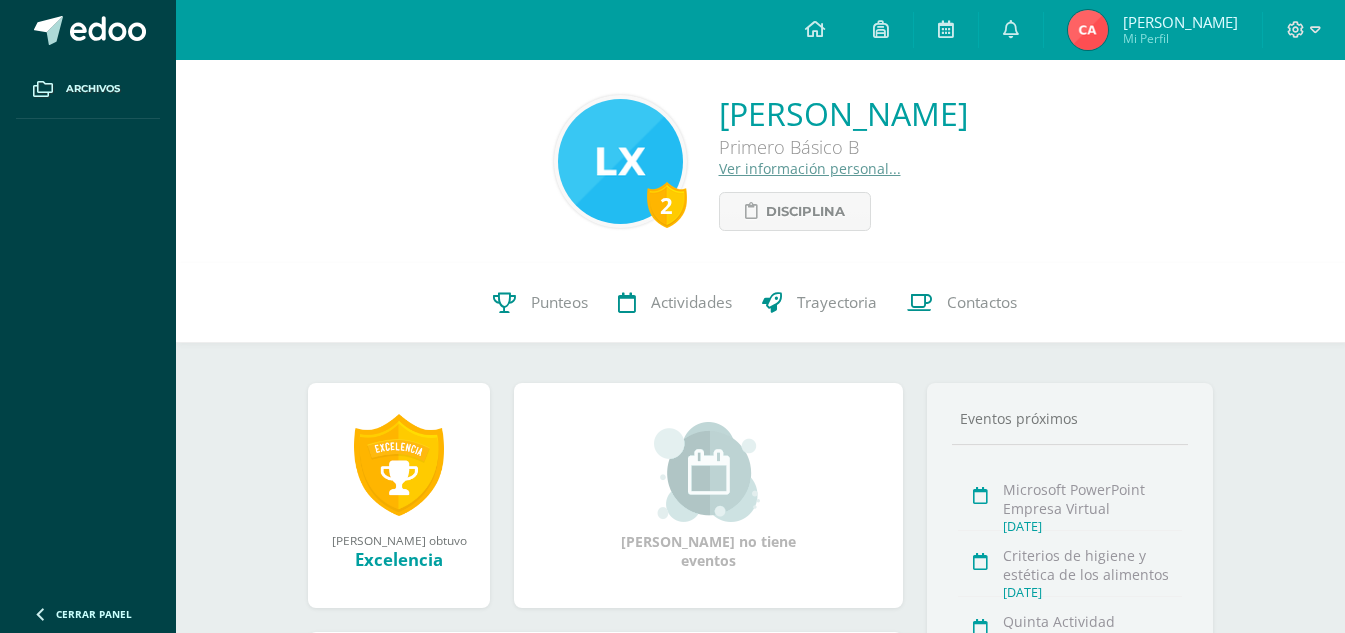 scroll, scrollTop: 0, scrollLeft: 0, axis: both 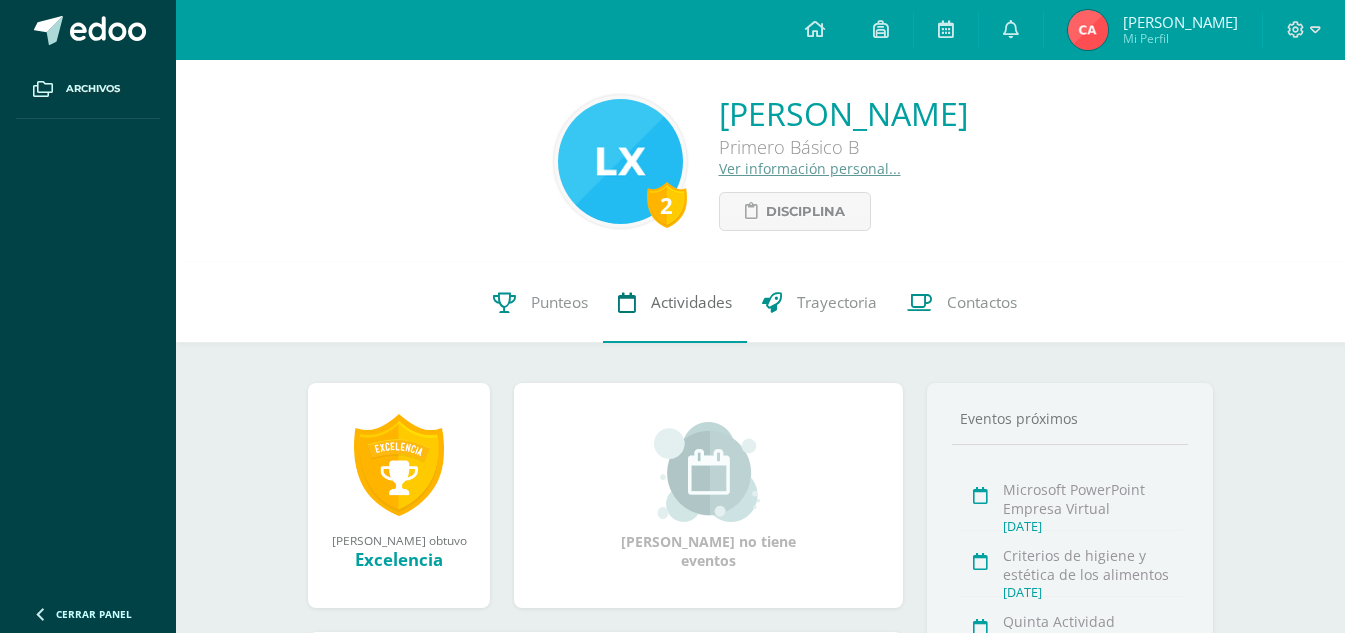 click on "Actividades" at bounding box center (675, 303) 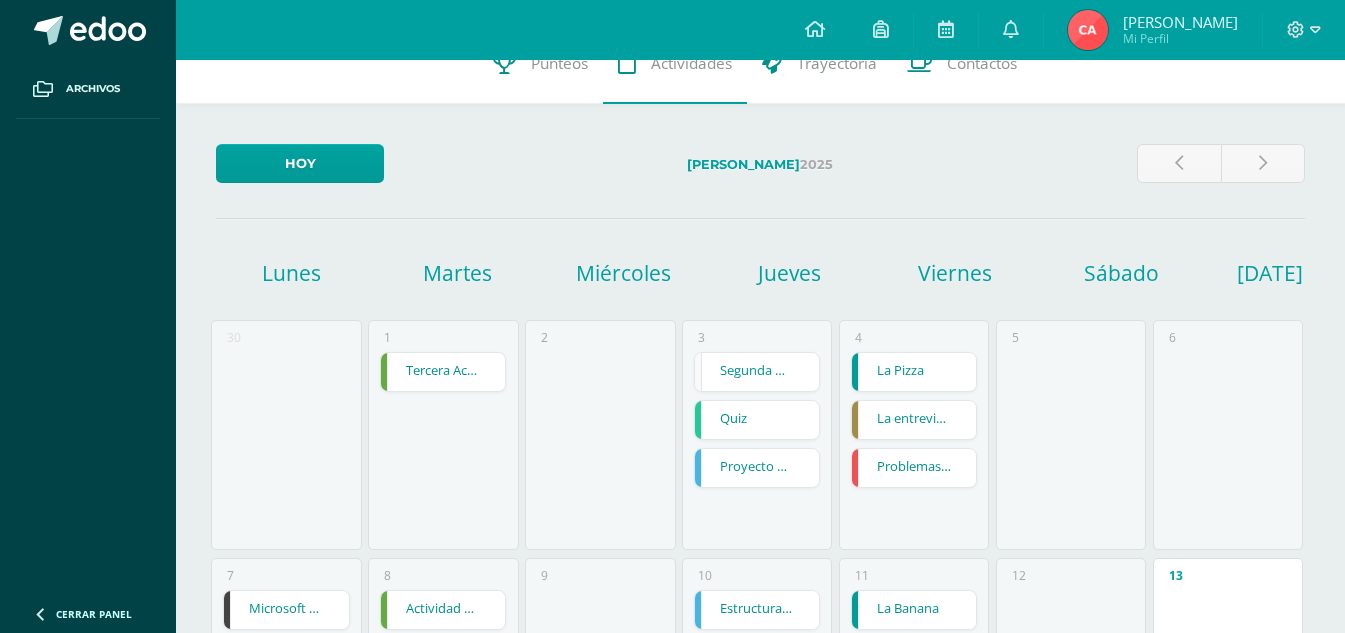 scroll, scrollTop: 0, scrollLeft: 0, axis: both 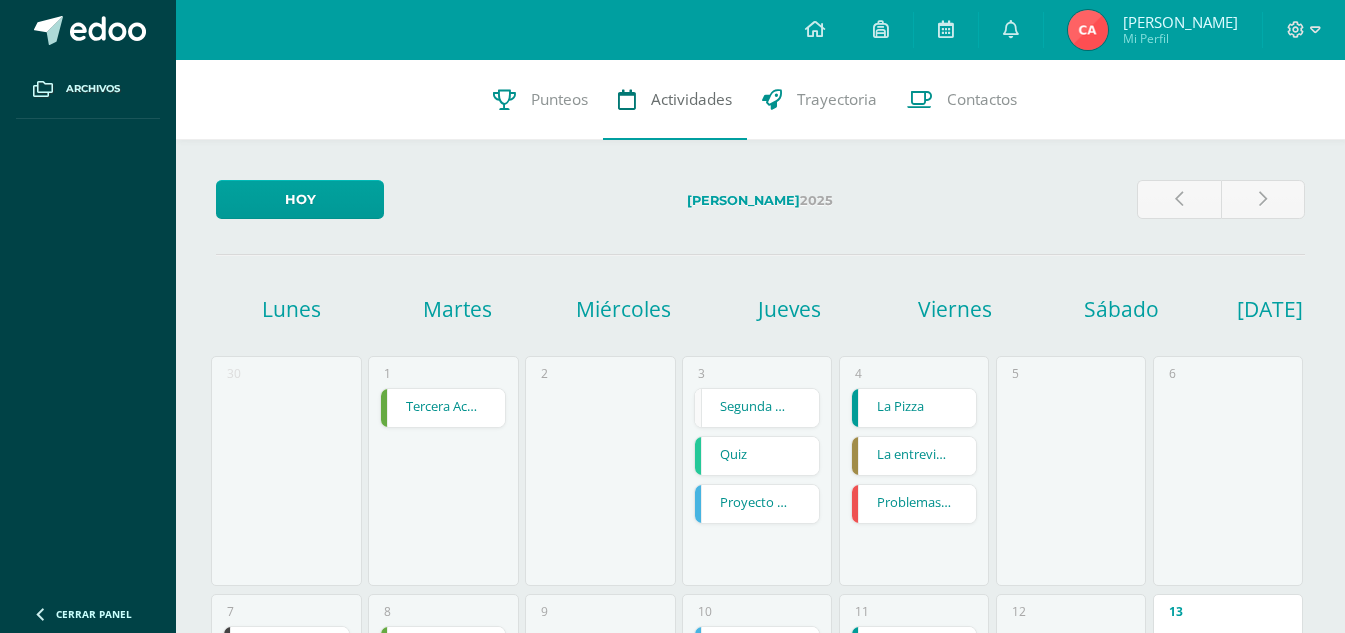click on "Actividades" at bounding box center (691, 99) 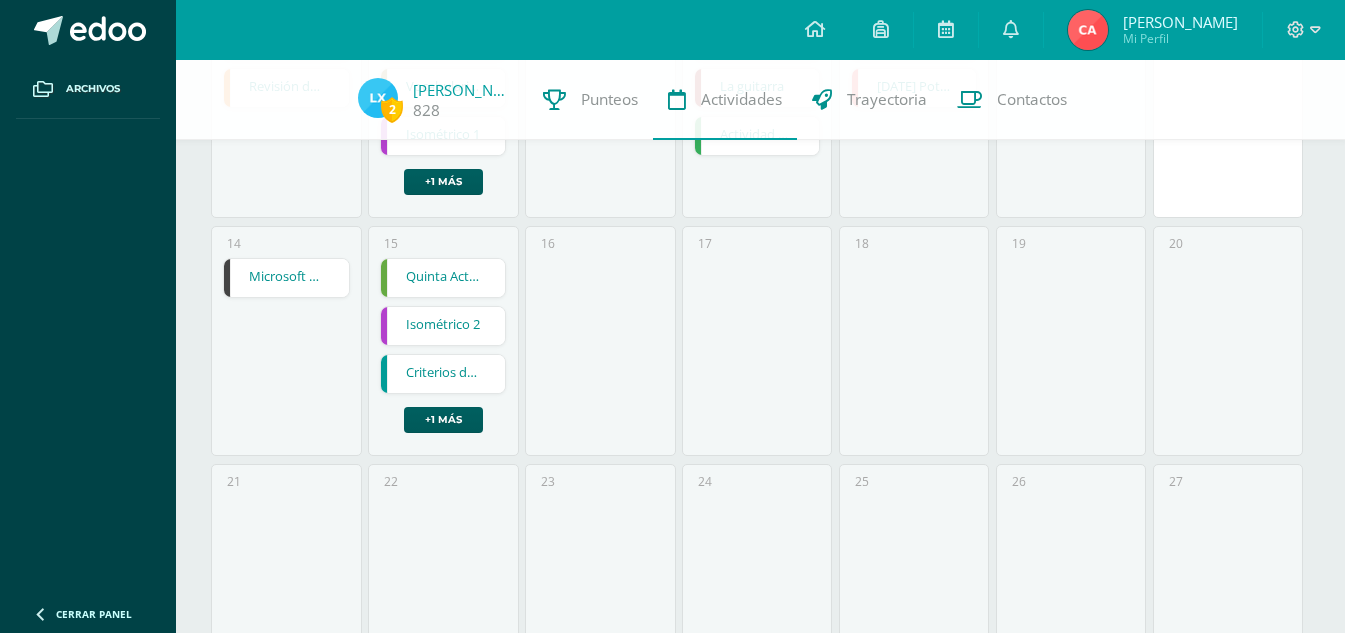 scroll, scrollTop: 345, scrollLeft: 0, axis: vertical 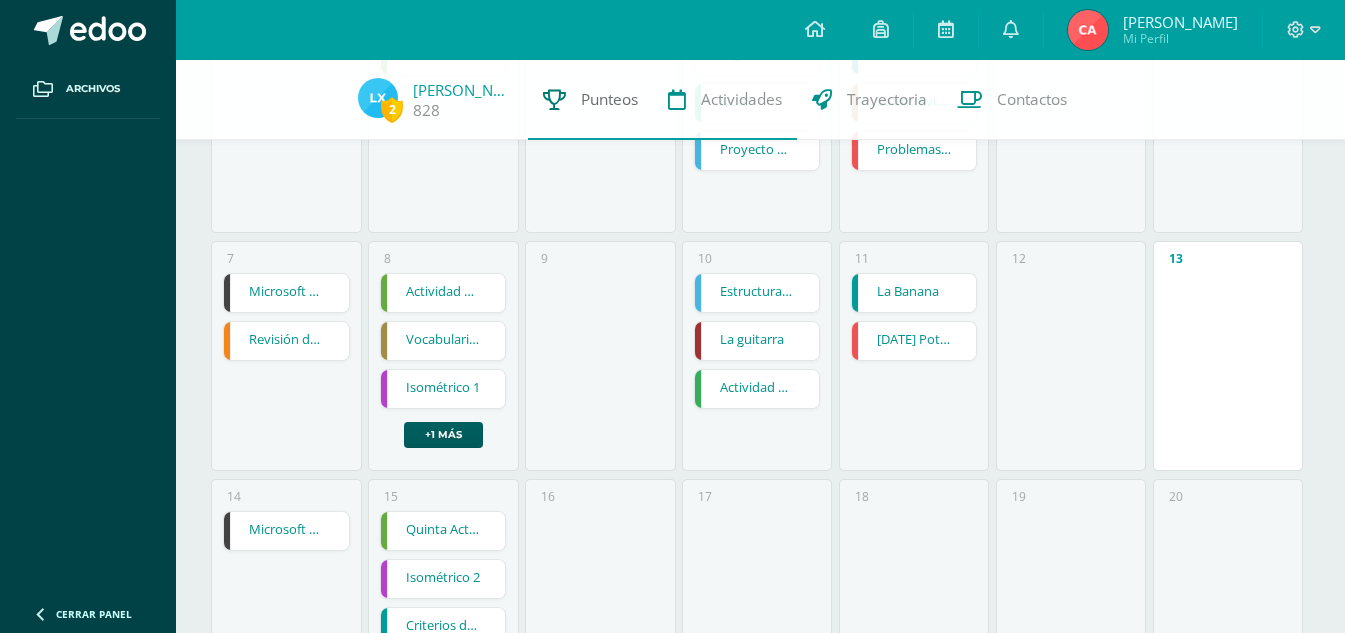 click on "Punteos" at bounding box center (609, 99) 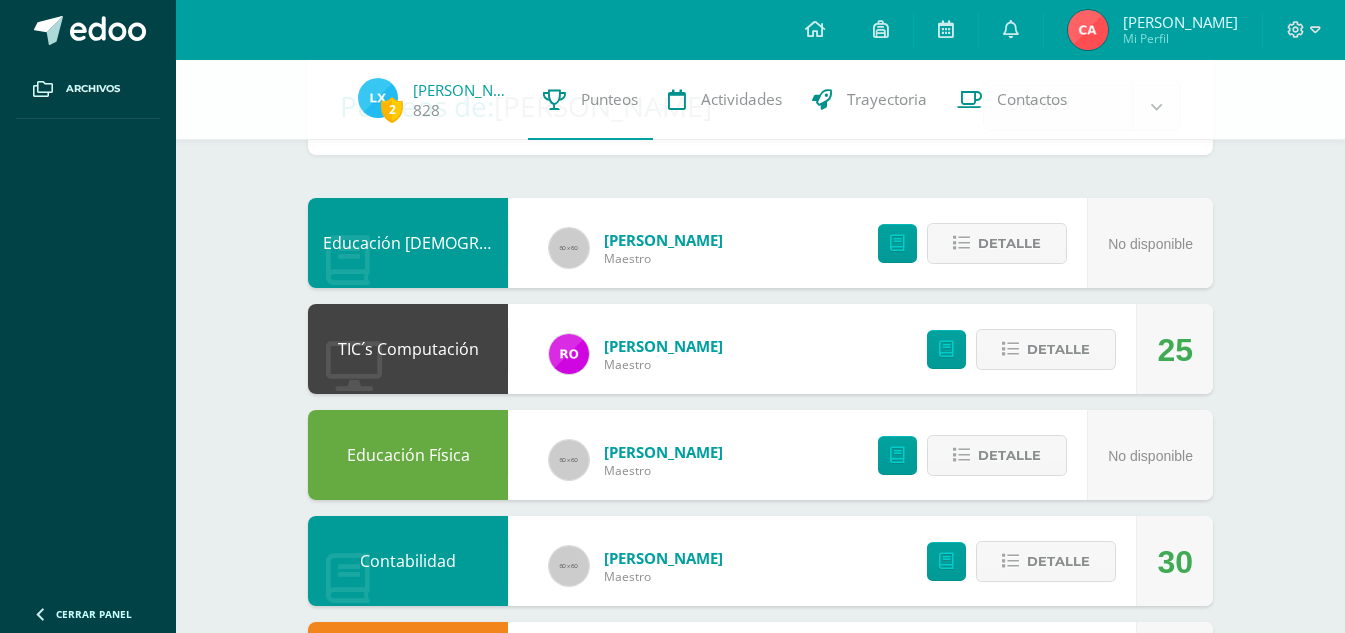 scroll, scrollTop: 0, scrollLeft: 0, axis: both 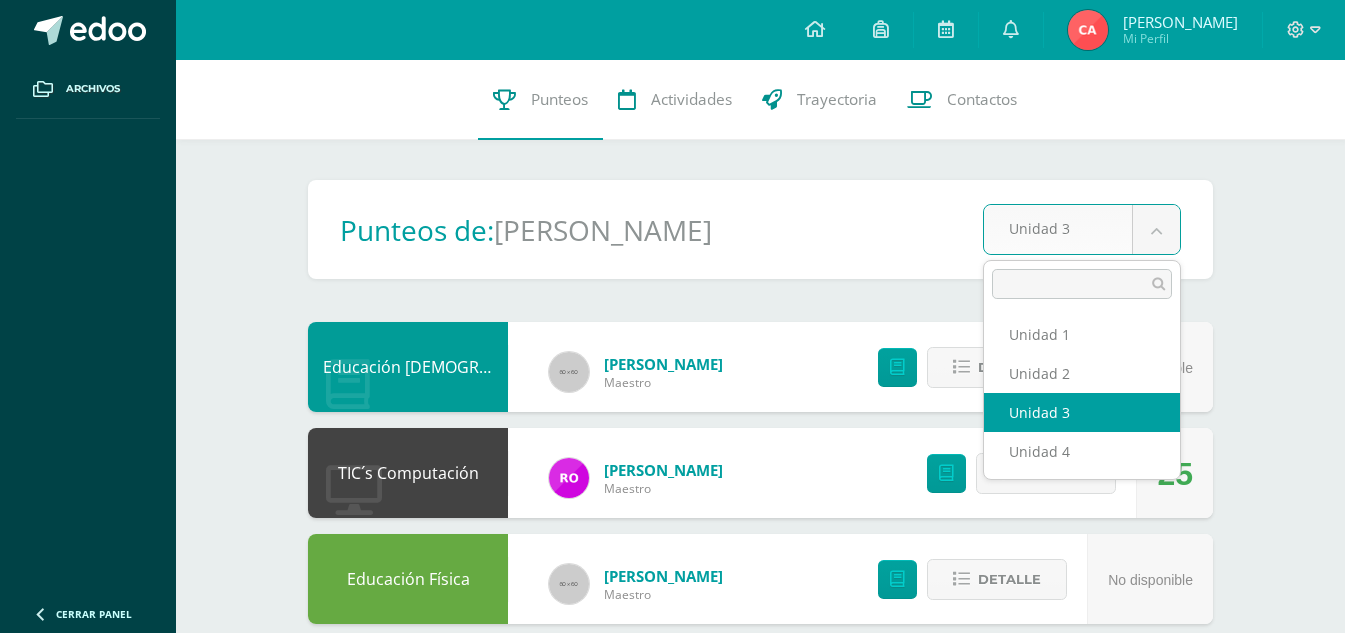 click on "Archivos Cerrar panel  Configuración
Cerrar sesión
[PERSON_NAME]
Mi Perfil Avisos
0
avisos sin leer
Avisos
Inasistencia Se ha registrado una inasistencia en Educación [DEMOGRAPHIC_DATA] Primero Básico 'B' el día [DATE] para [PERSON_NAME].
[DATE]
Inasistencia Se ha registrado una inasistencia en Educación [DEMOGRAPHIC_DATA] Primero Básico 'B' el día [DATE] para [PERSON_NAME].
[DATE]
PRUEBA CORTA  para el día  [DATE] Buenas tardes.
RECORDATORIO:
El día [DATE] 17 tendremos PRUEBA CORTA de los temas:
-EL VERBO: Número y persona
-TIEMPOS VERBALES
Por favor, repasar para obtener una buena nota, saludos y feliz fin de semana.
[DATE]
Esta es tu primera  Notificación Punteos" at bounding box center (672, 968) 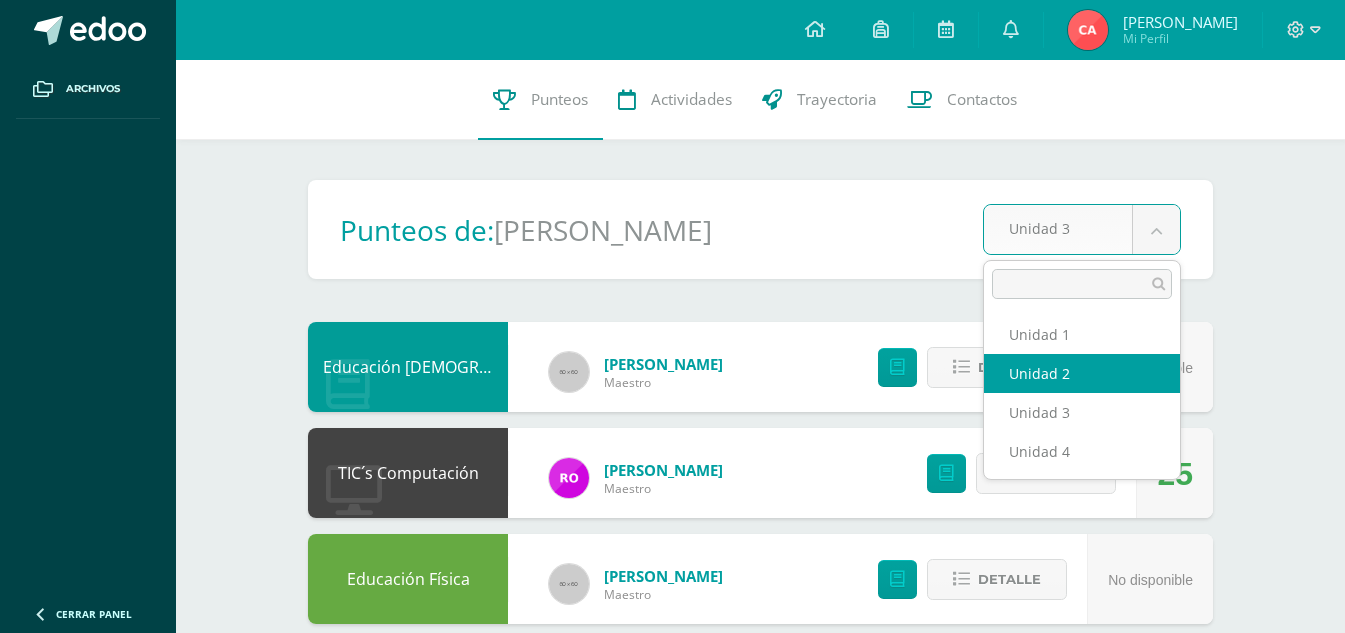 select on "Unidad 2" 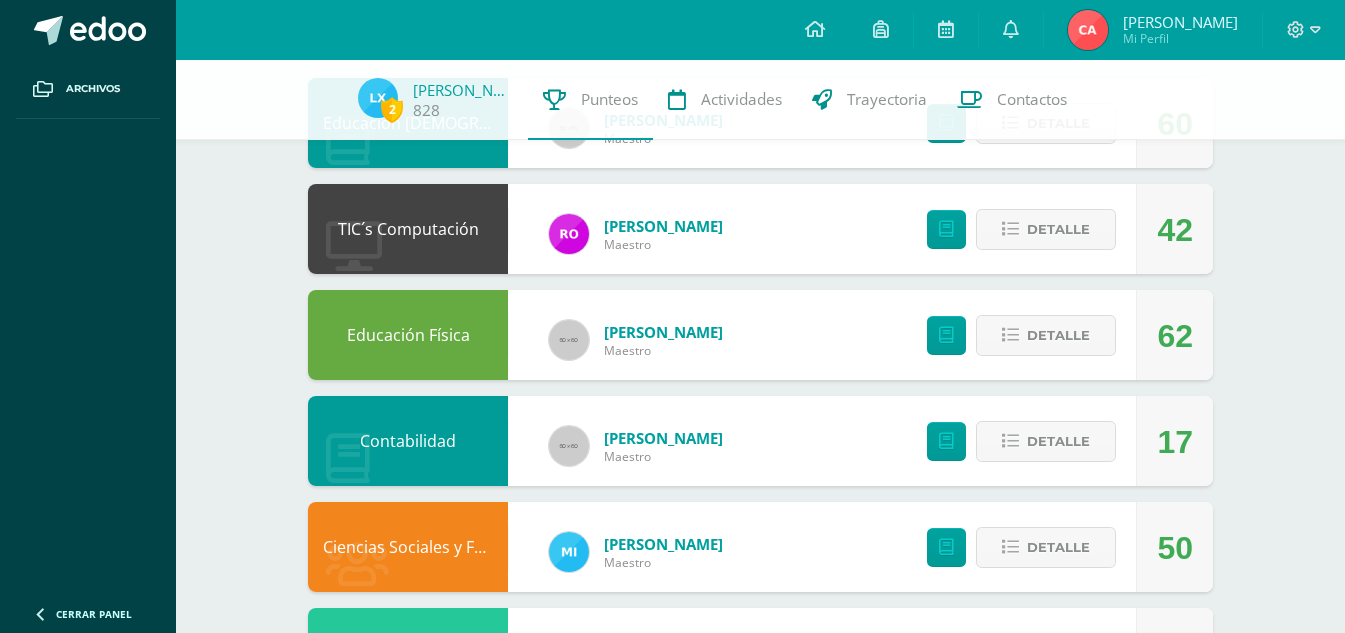 scroll, scrollTop: 0, scrollLeft: 0, axis: both 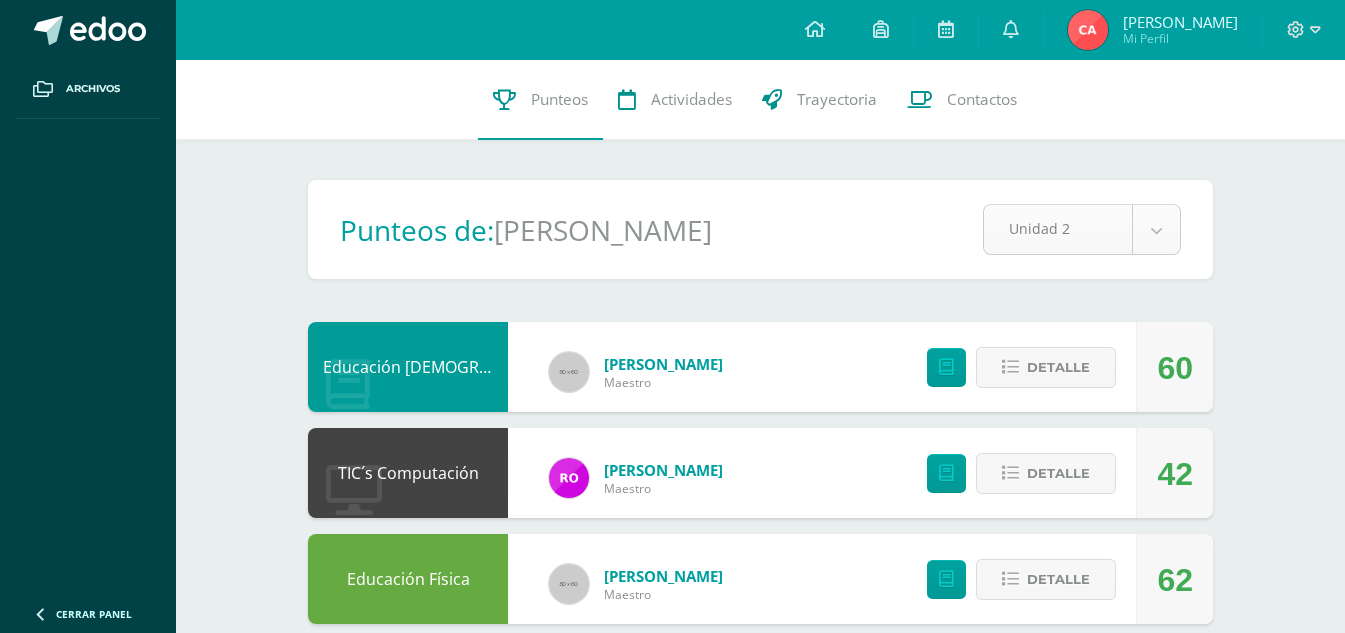 click on "Archivos Cerrar panel  Configuración
Cerrar sesión
[PERSON_NAME]
Mi Perfil Avisos
0
avisos sin leer
Avisos
Inasistencia Se ha registrado una inasistencia en Educación [DEMOGRAPHIC_DATA] Primero Básico 'B' el día [DATE] para [PERSON_NAME].
[DATE]
Inasistencia Se ha registrado una inasistencia en Educación [DEMOGRAPHIC_DATA] Primero Básico 'B' el día [DATE] para [PERSON_NAME].
[DATE]
PRUEBA CORTA  para el día  [DATE] Buenas tardes.
RECORDATORIO:
El día [DATE] 17 tendremos PRUEBA CORTA de los temas:
-EL VERBO: Número y persona
-TIEMPOS VERBALES
Por favor, repasar para obtener una buena nota, saludos y feliz fin de semana.
[DATE]
Esta es tu primera  Notificación Punteos" at bounding box center [672, 968] 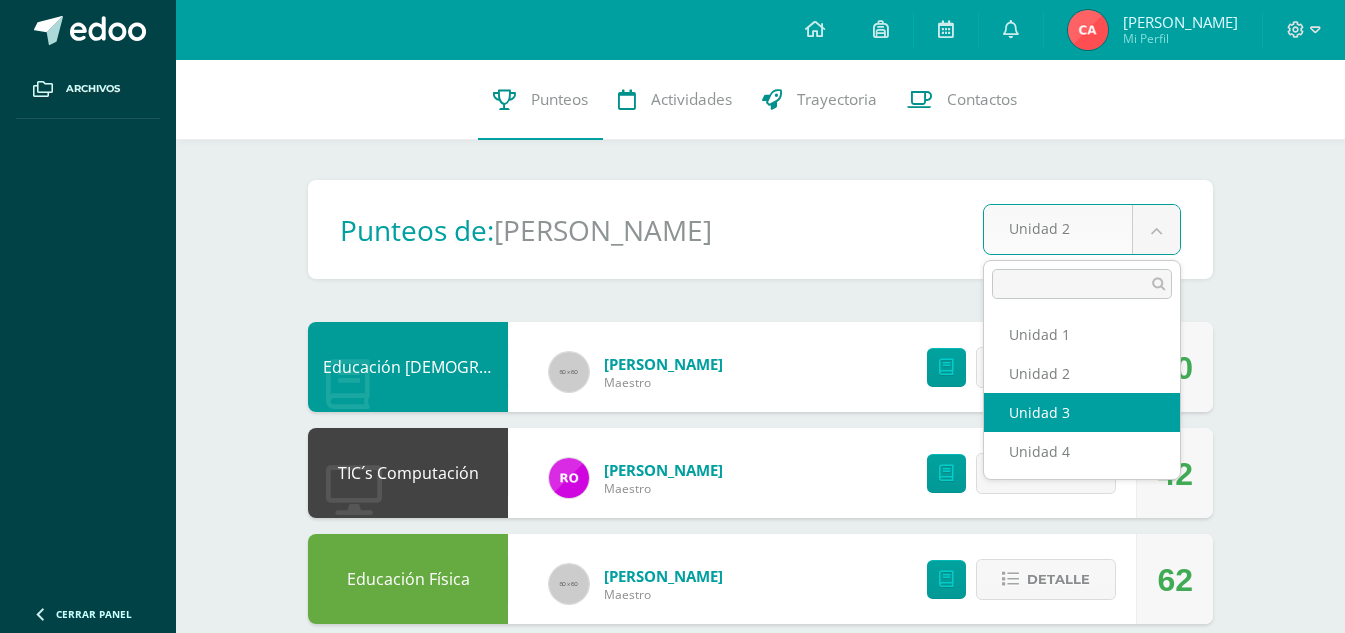 select on "Unidad 3" 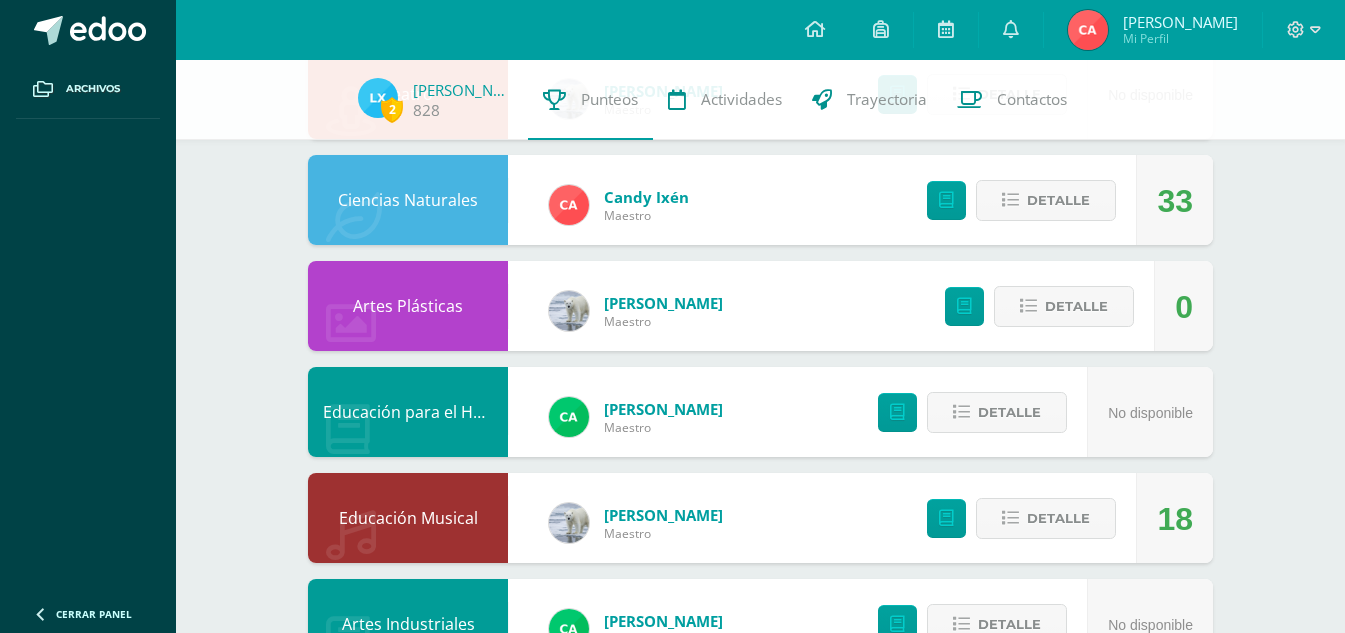 scroll, scrollTop: 995, scrollLeft: 0, axis: vertical 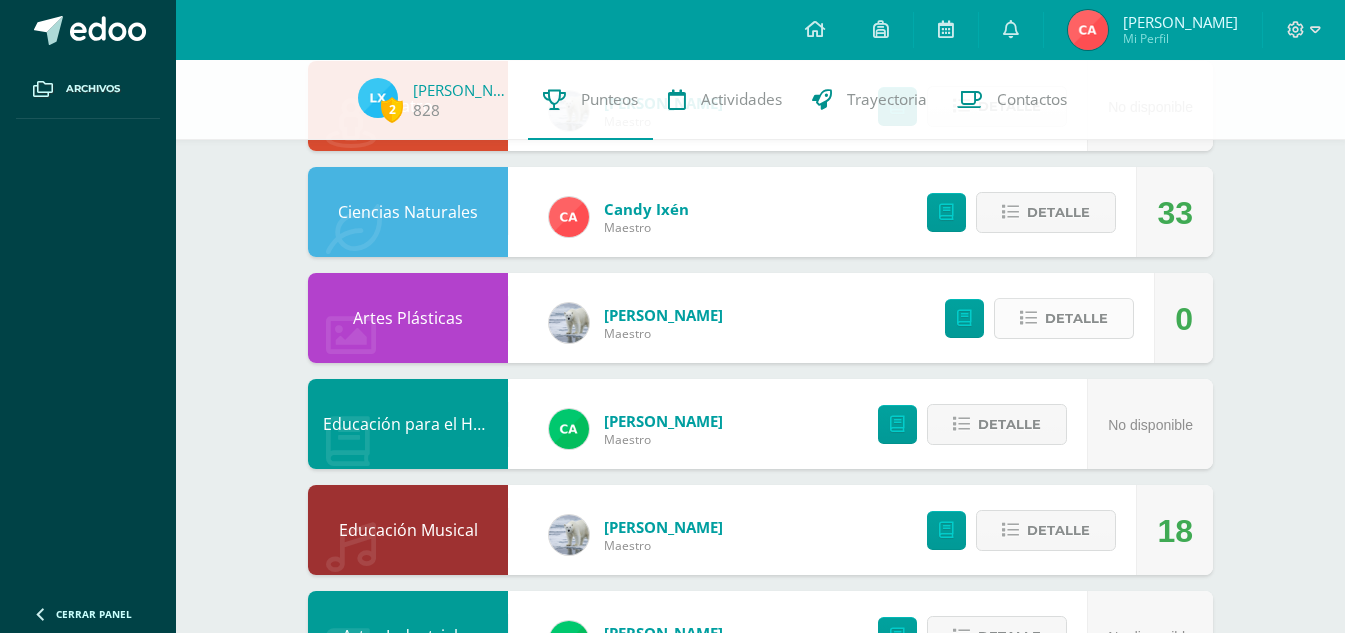 click on "Detalle" at bounding box center [1076, 318] 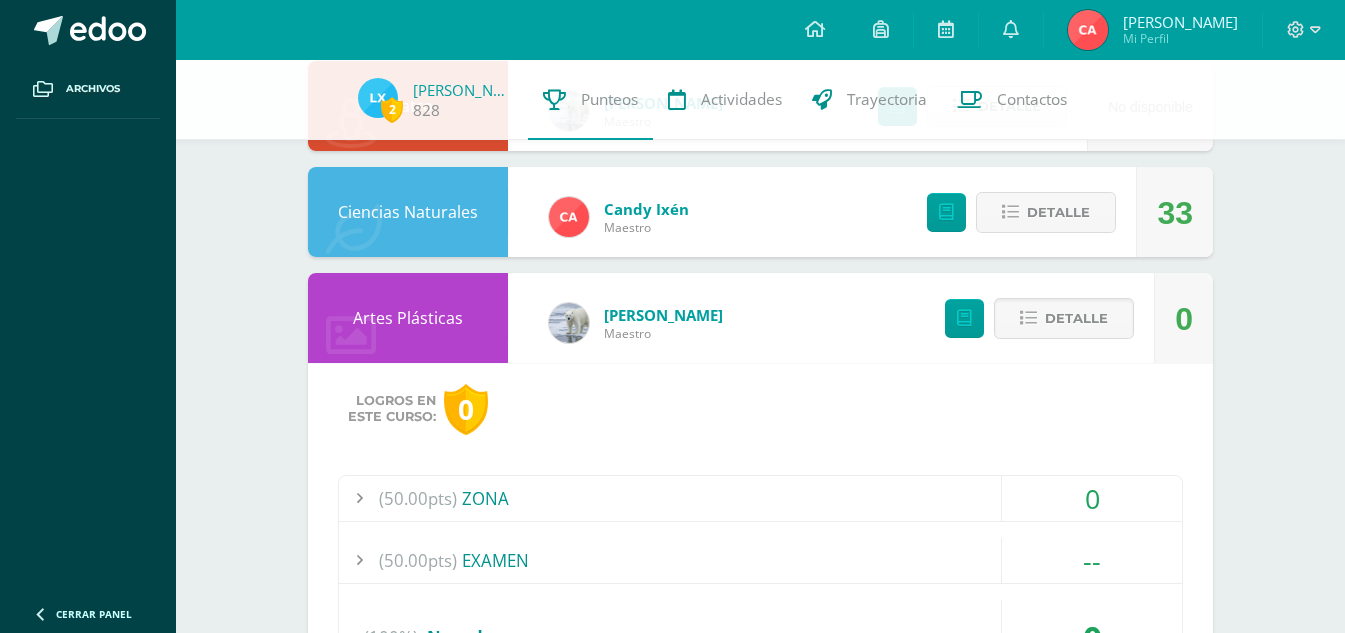 click at bounding box center [359, 498] 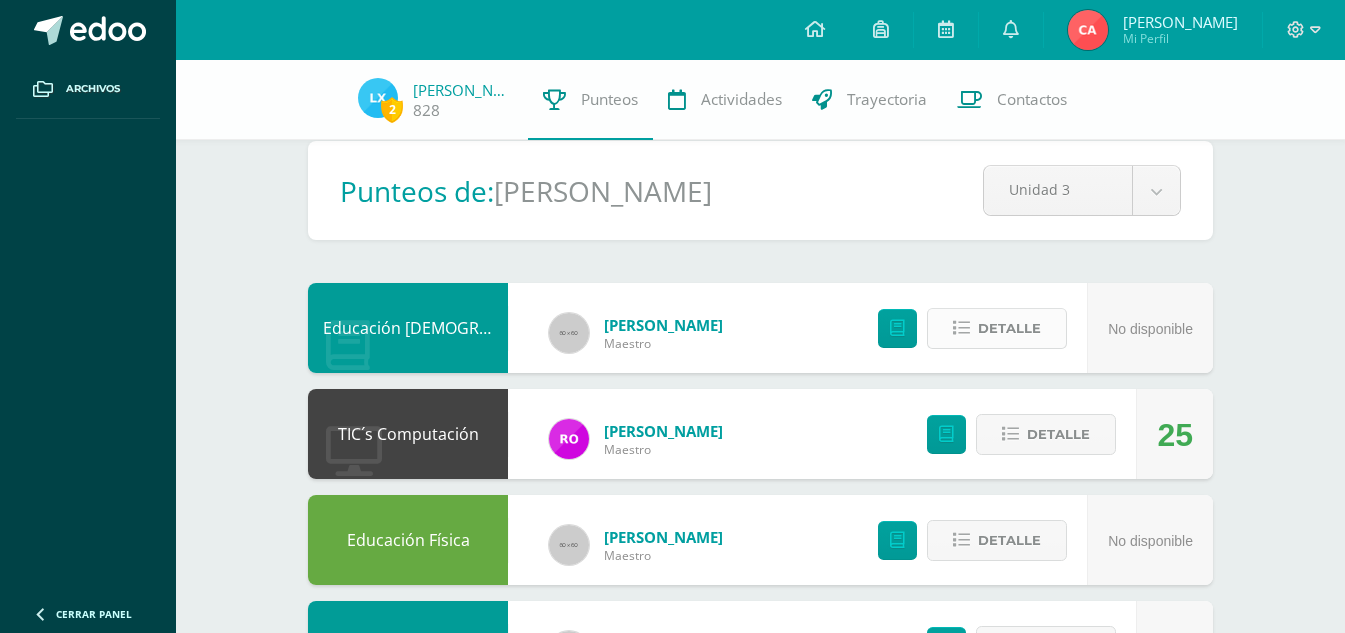 scroll, scrollTop: 0, scrollLeft: 0, axis: both 